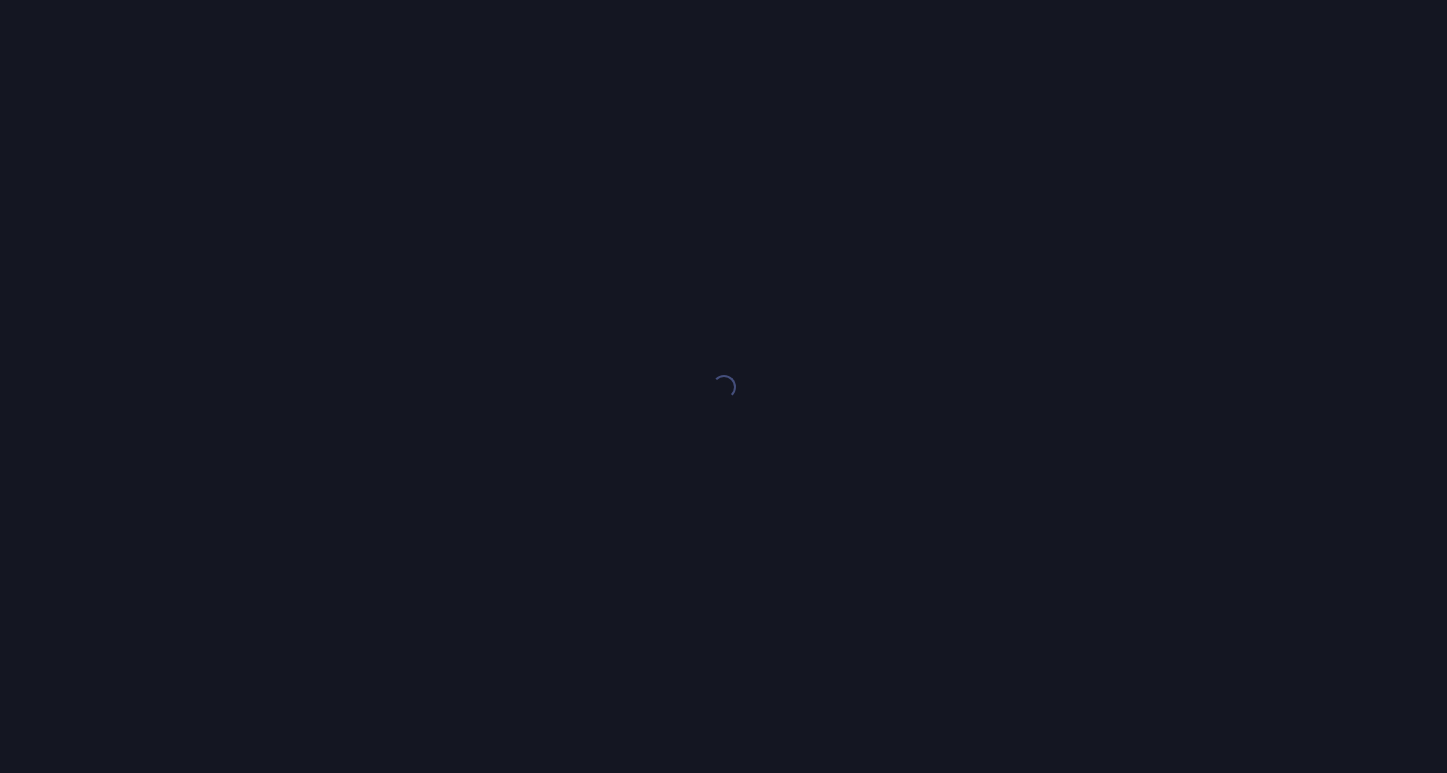 scroll, scrollTop: 0, scrollLeft: 0, axis: both 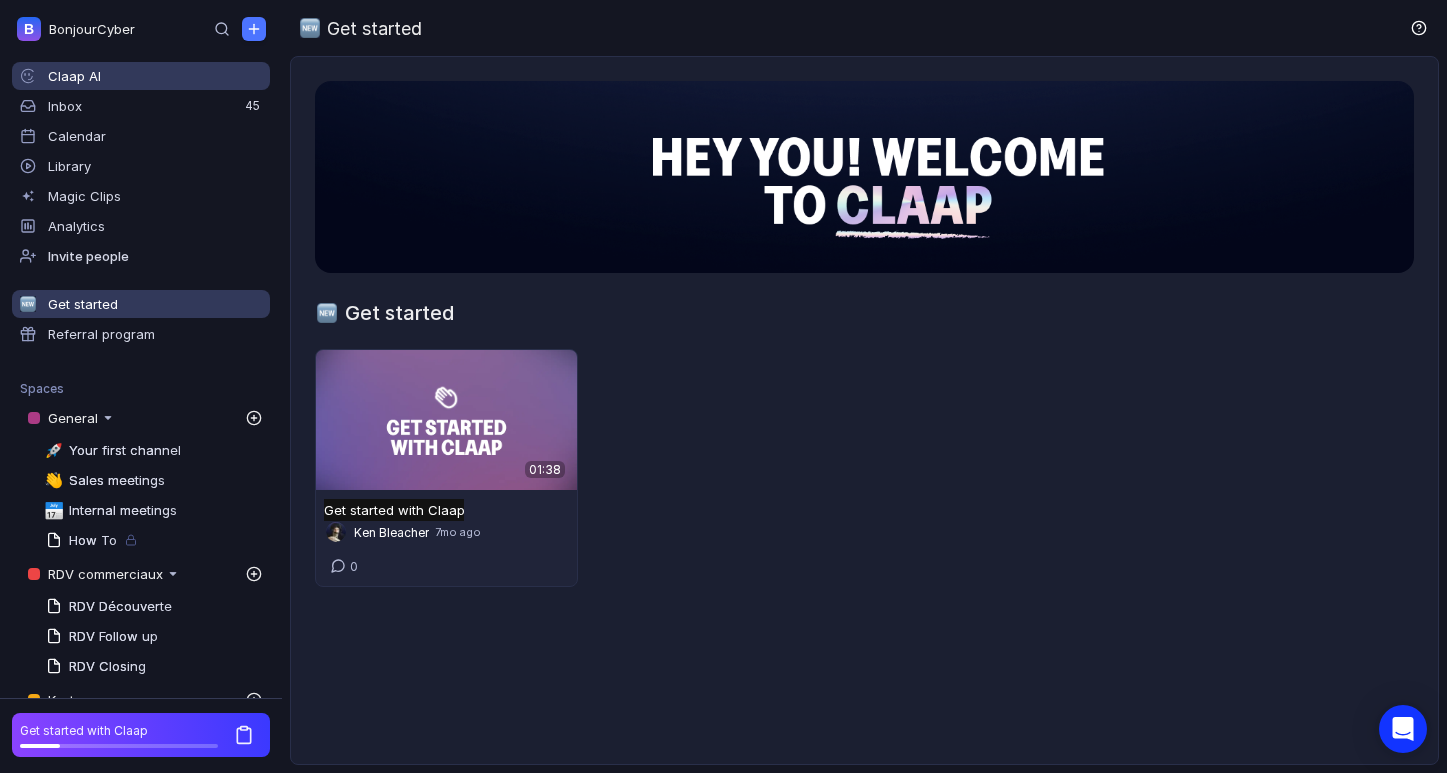 click on "Claap AI" at bounding box center [155, 76] 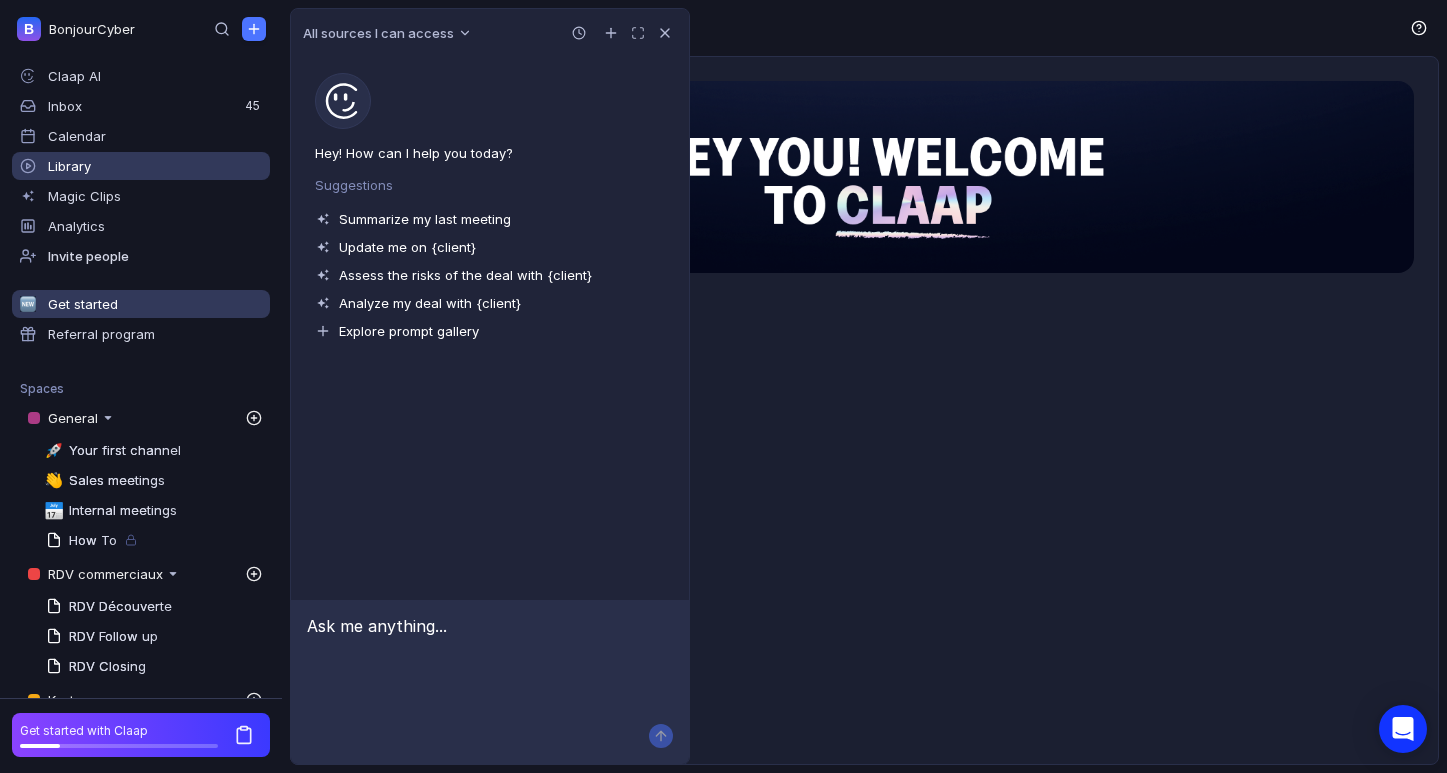 click on "Library" at bounding box center [141, 166] 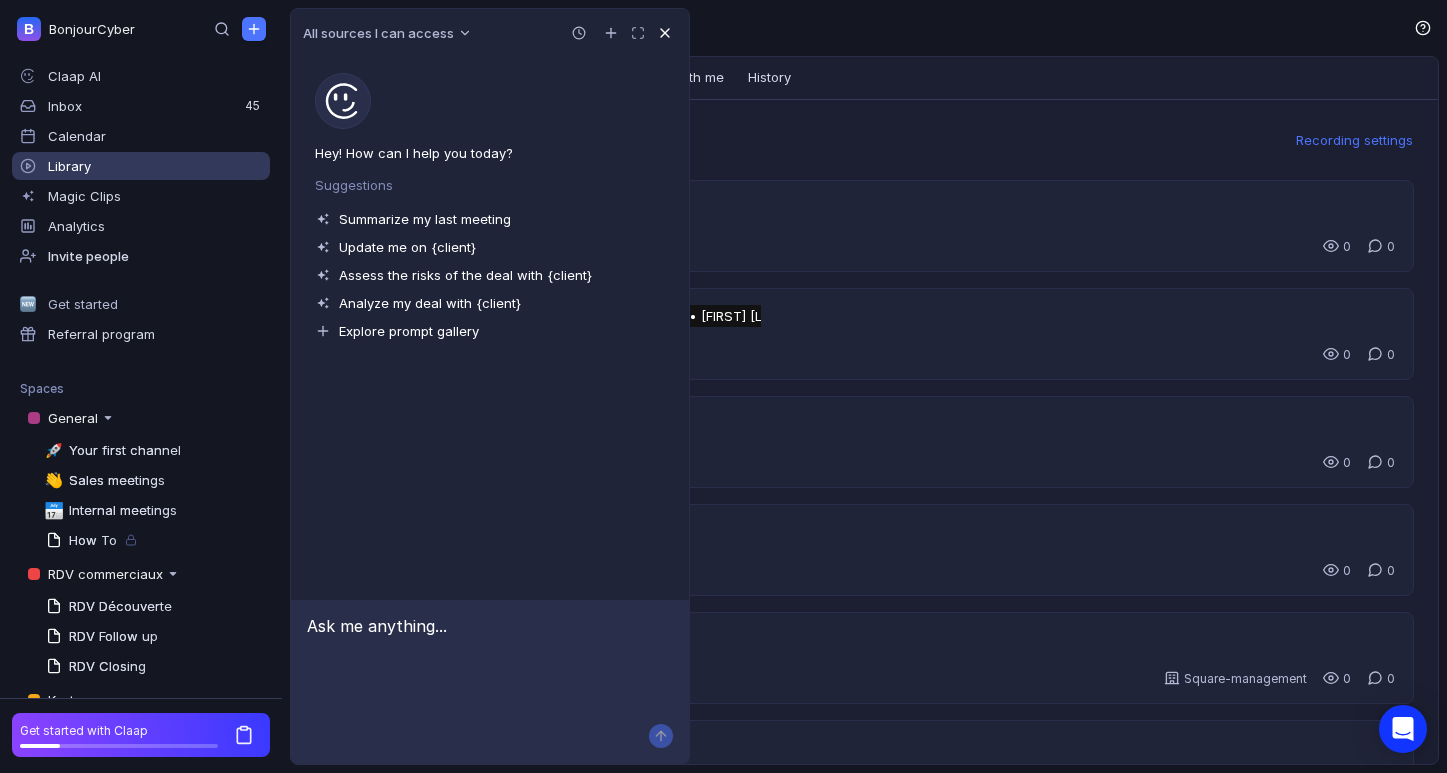 click at bounding box center [665, 33] 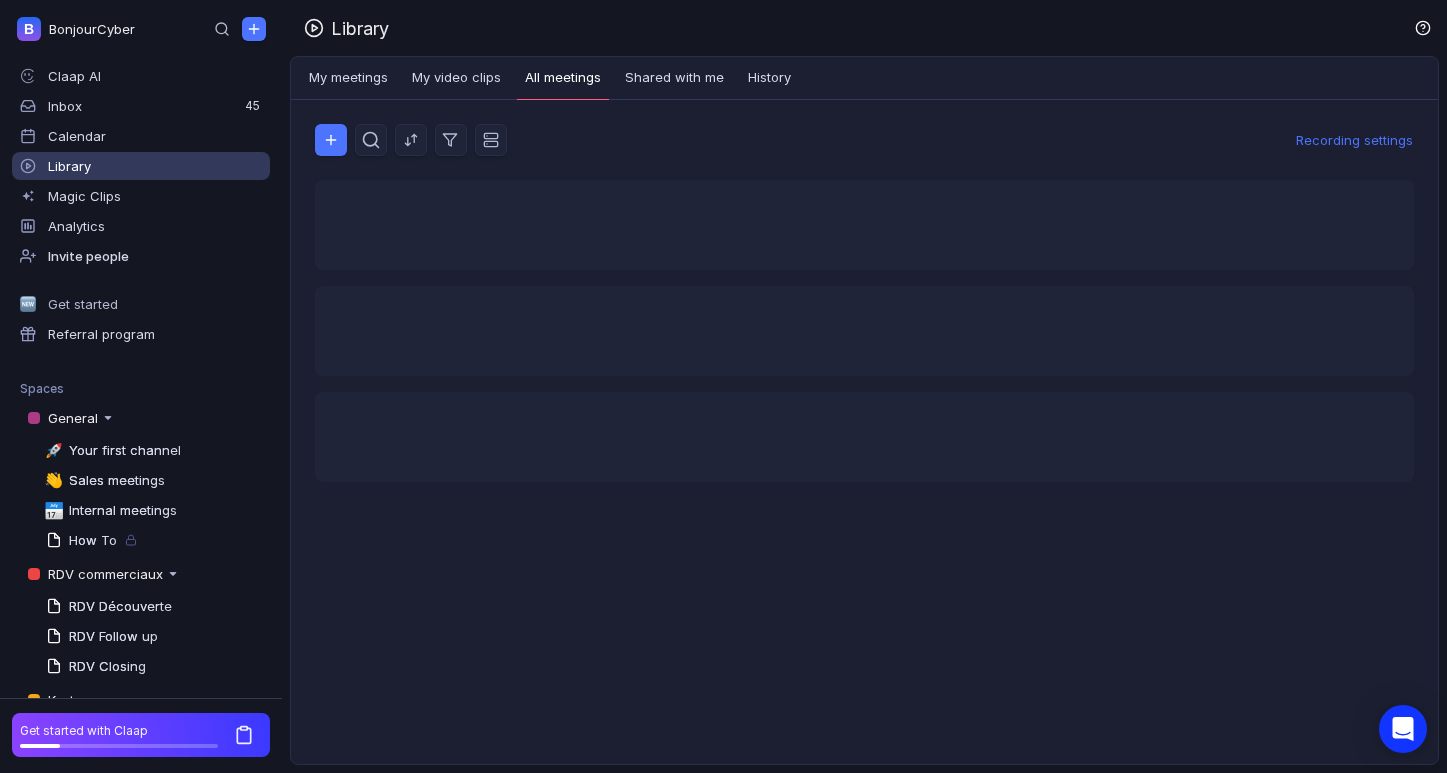 click on "All meetings" at bounding box center (563, 79) 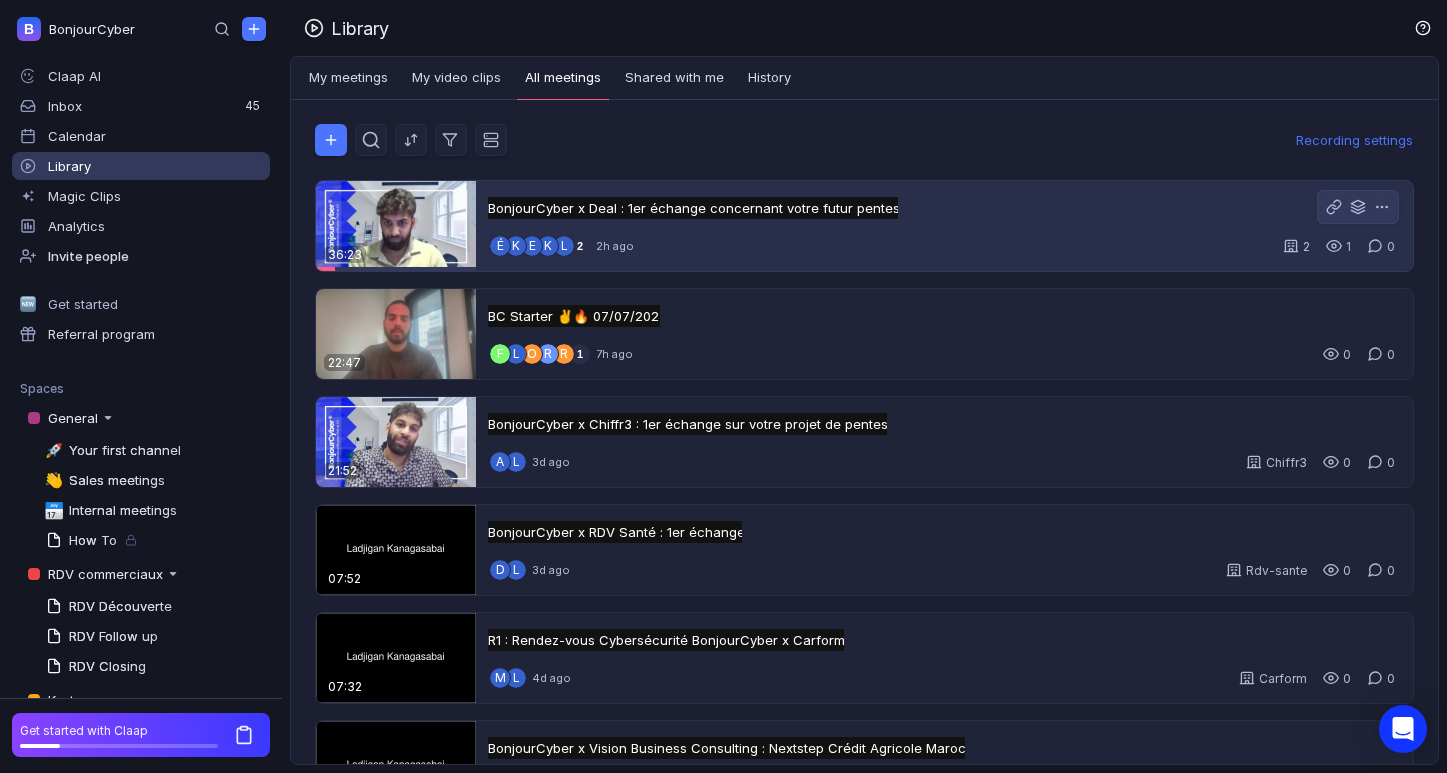 click on "BonjourCyber x Deal : 1er échange concernant votre futur pentest BonjourCyber x Deal : 1er échange concernant votre futur pentest Untitled" at bounding box center [693, 208] 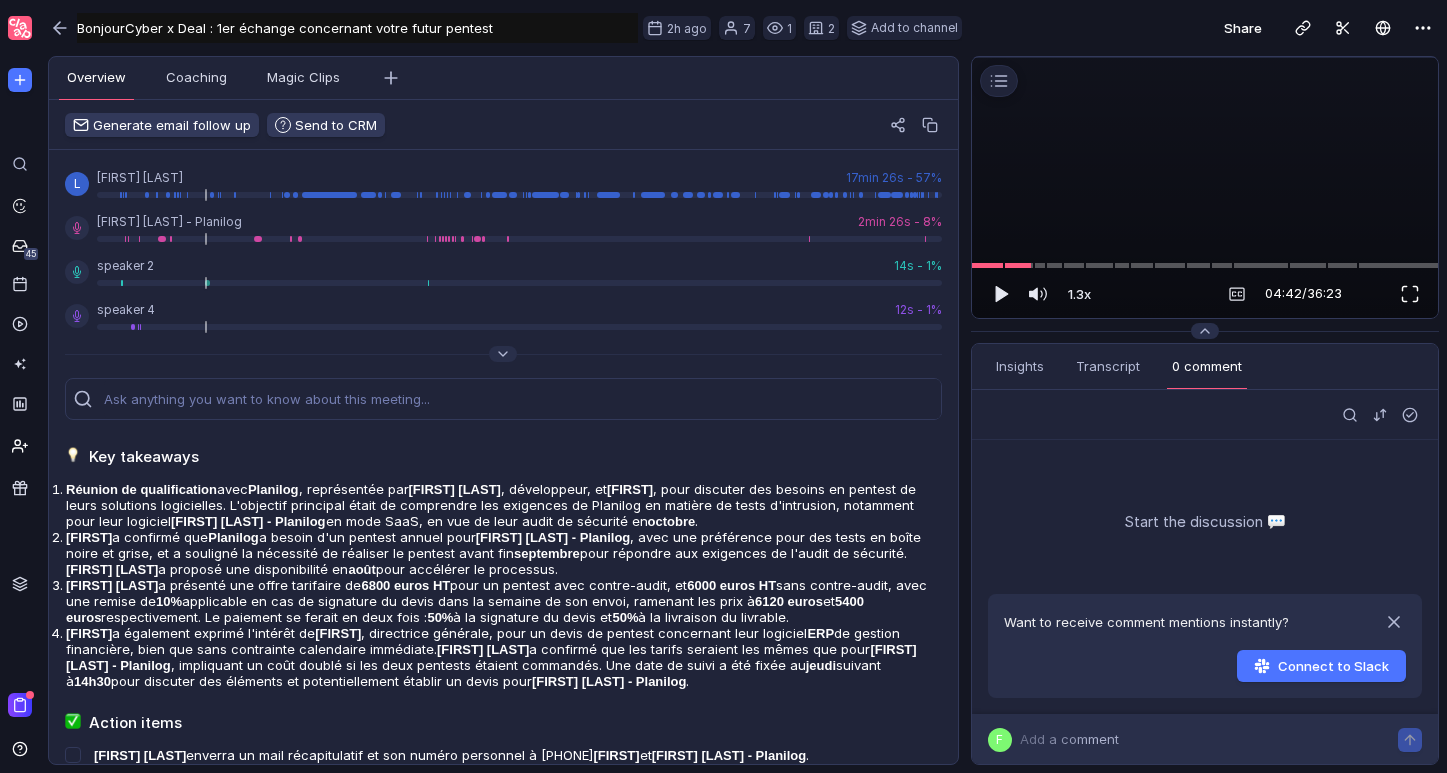click at bounding box center [1410, 294] 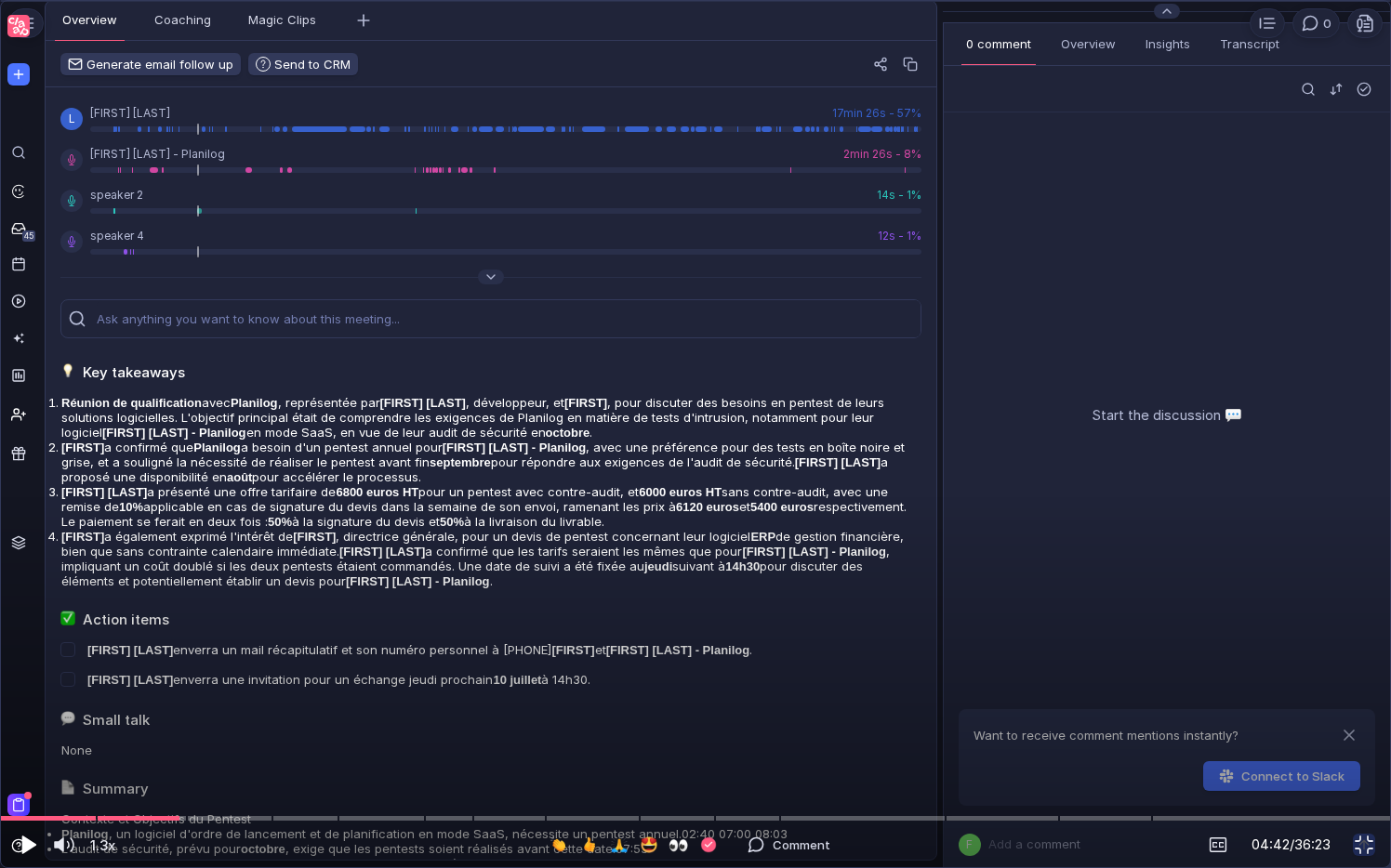 click at bounding box center (27, 845) 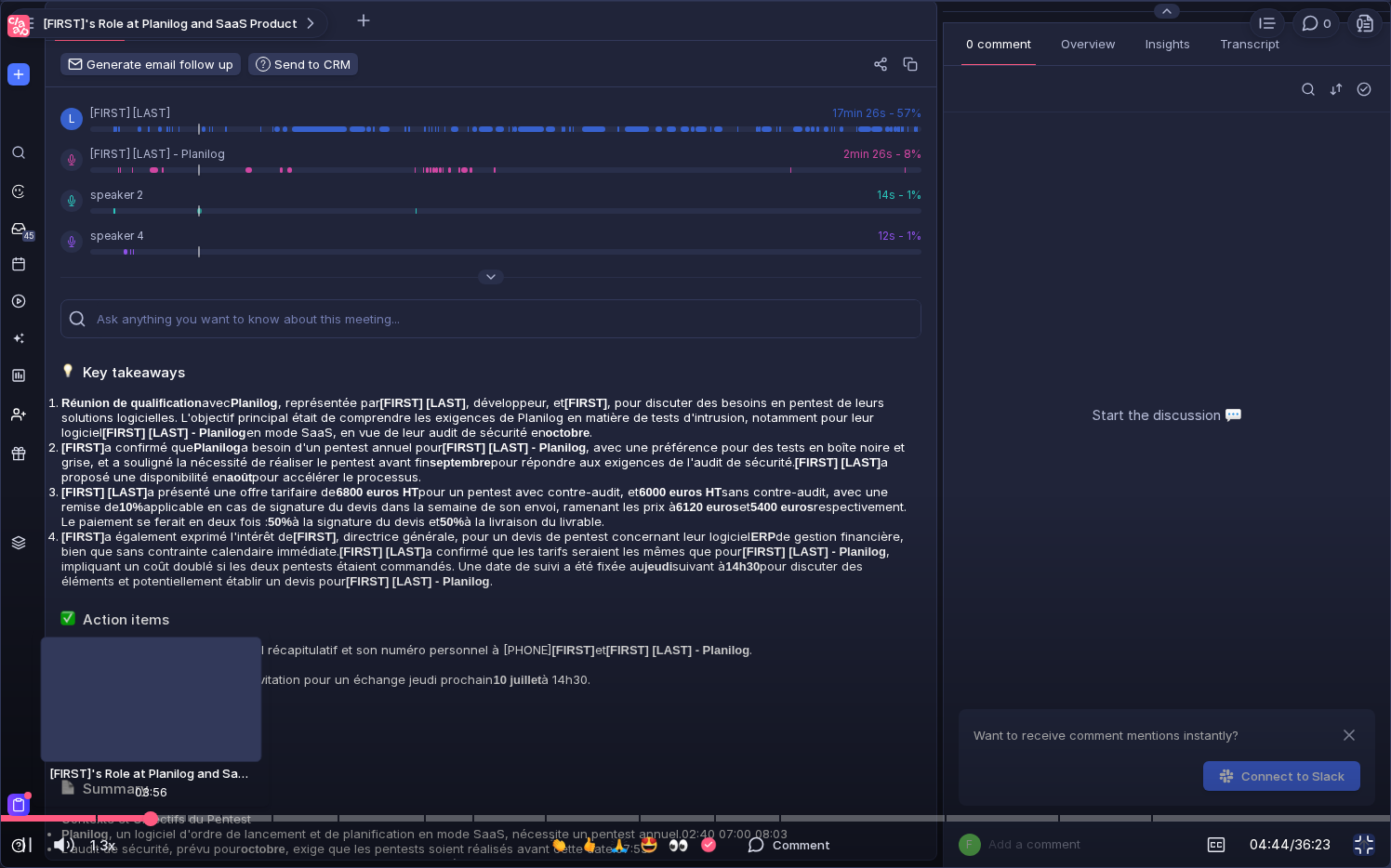 click at bounding box center [696, 818] 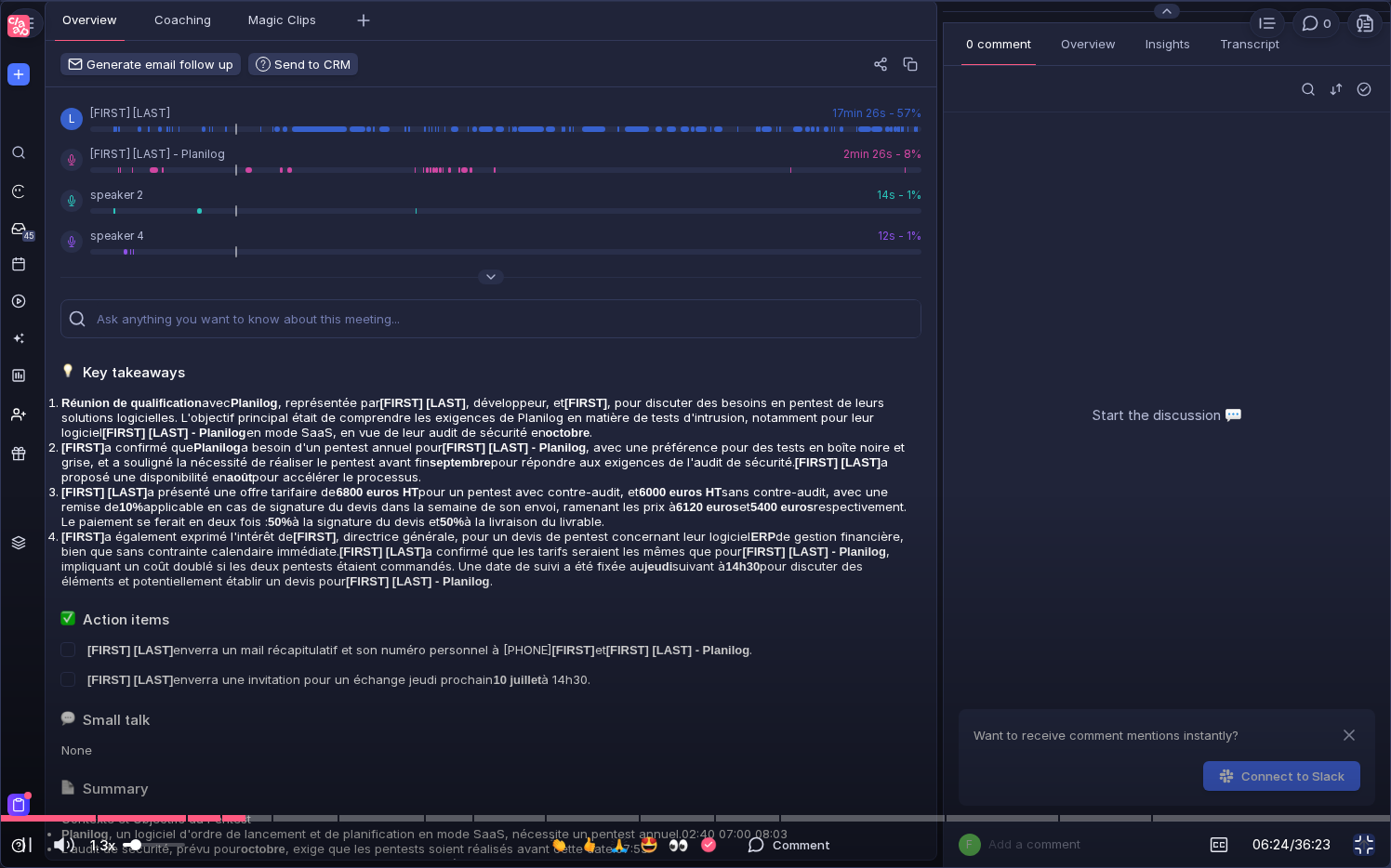 click on "1.3x" at bounding box center (102, 845) 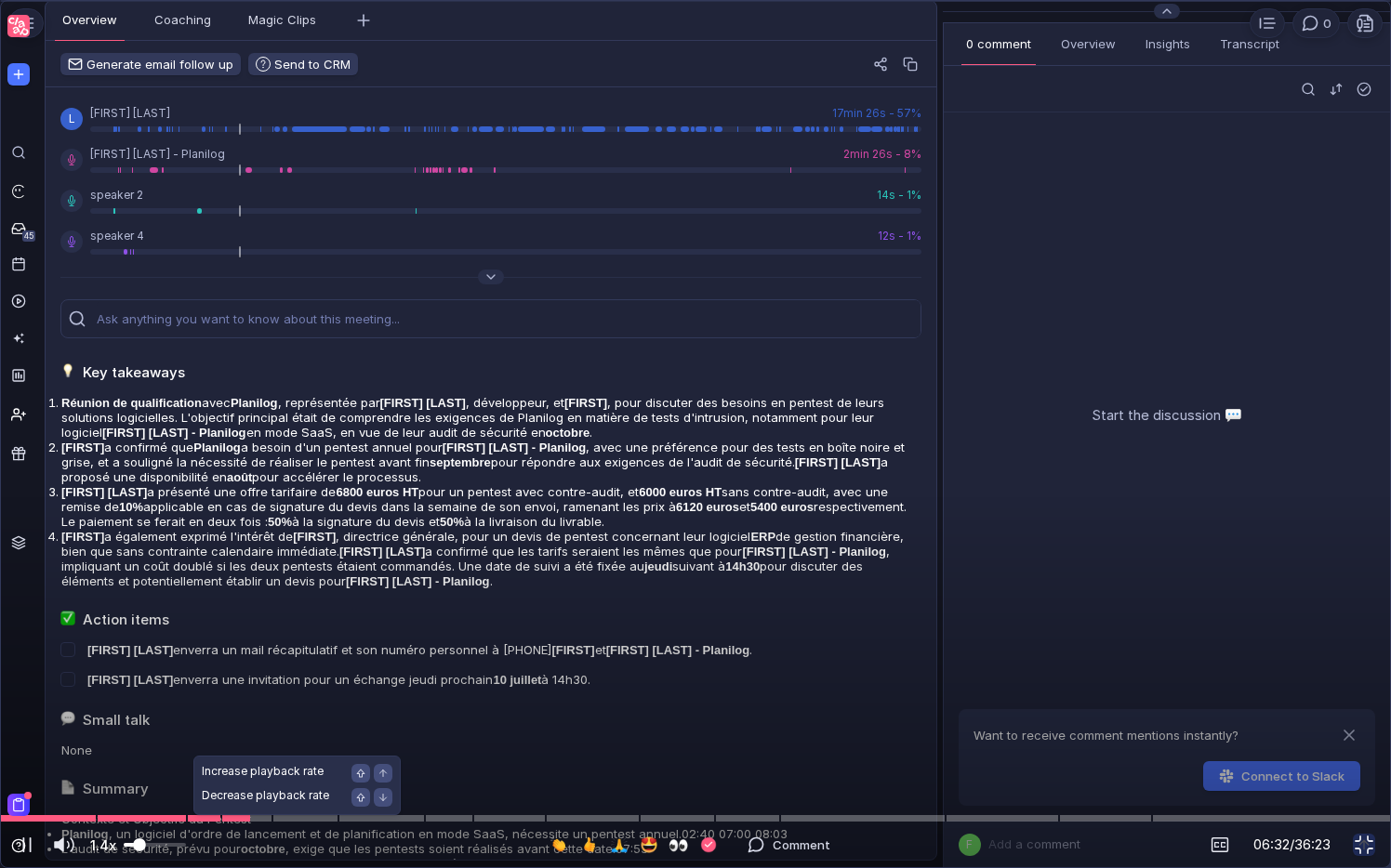 click at bounding box center [154, 845] 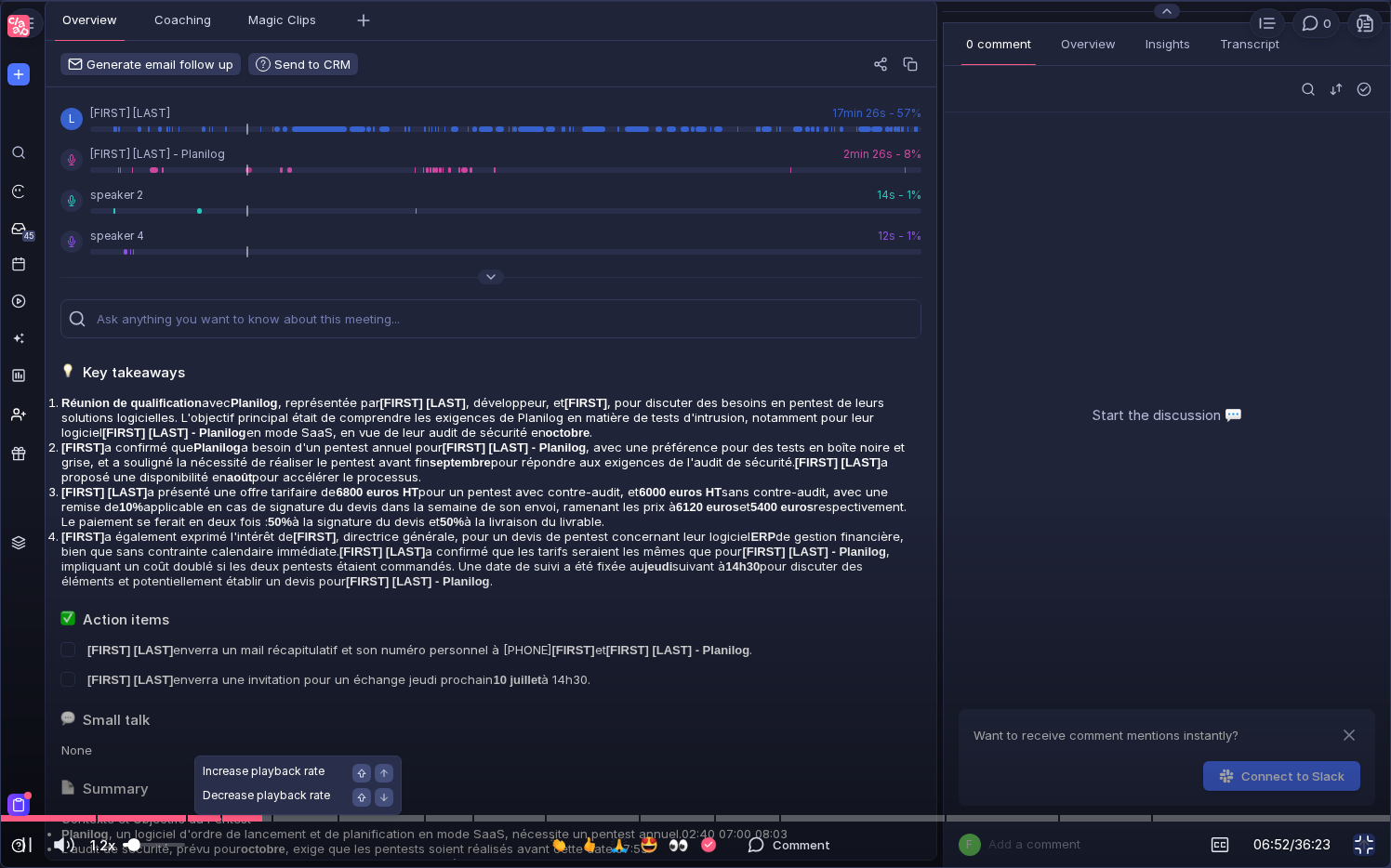 click at bounding box center [134, 845] 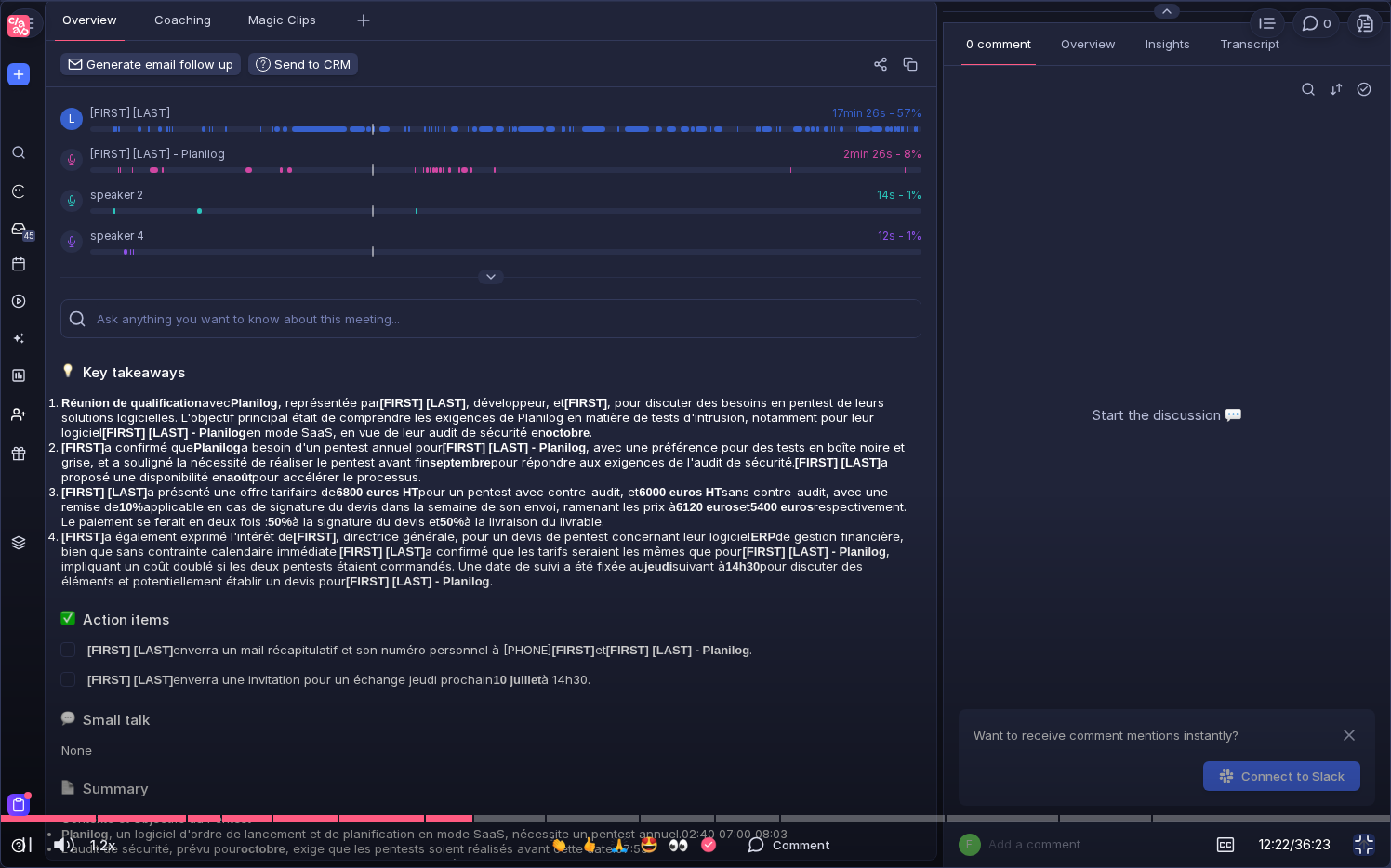 click at bounding box center [696, 44] 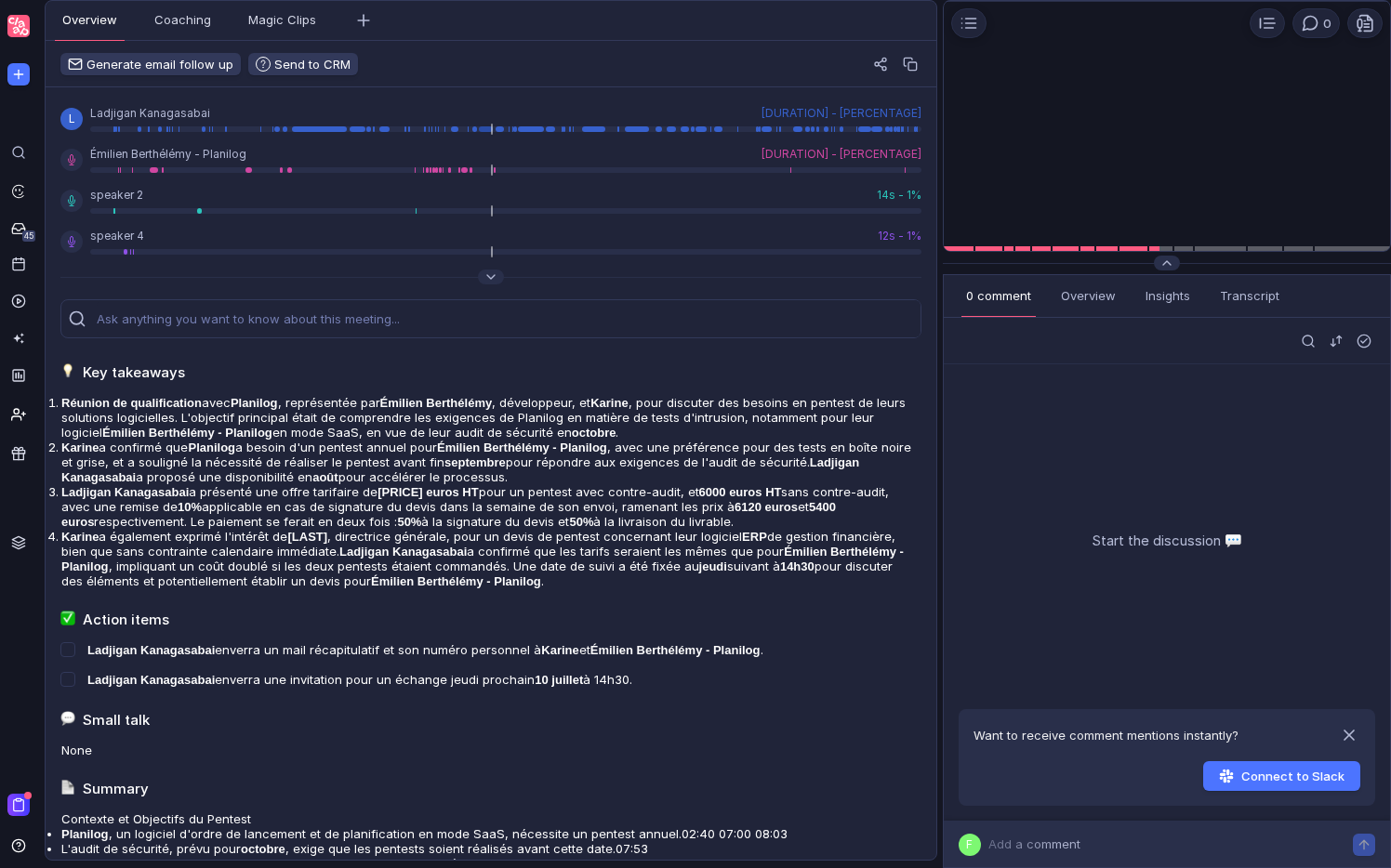 scroll, scrollTop: 0, scrollLeft: 0, axis: both 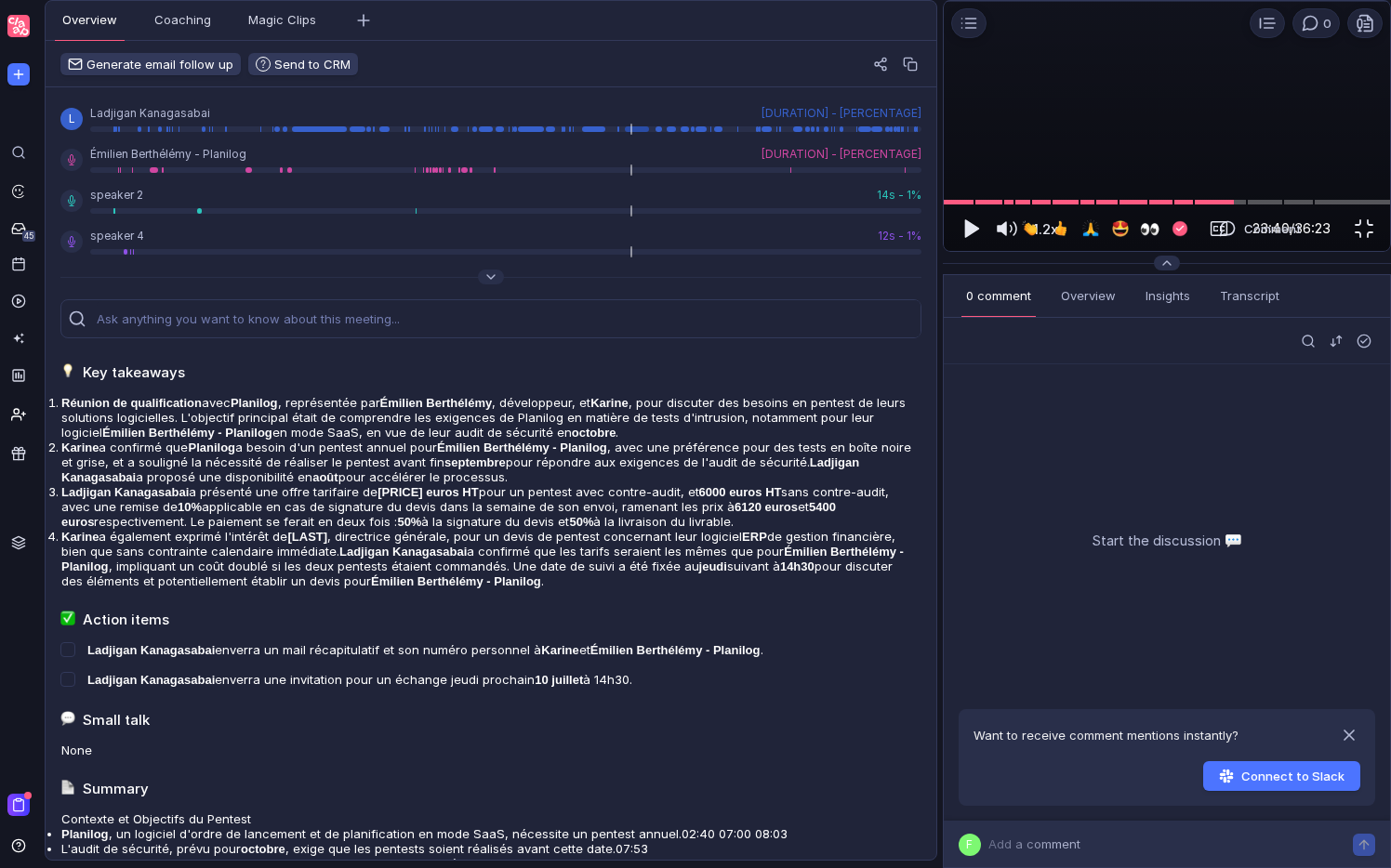 drag, startPoint x: 549, startPoint y: 576, endPoint x: 382, endPoint y: 575, distance: 167.00299 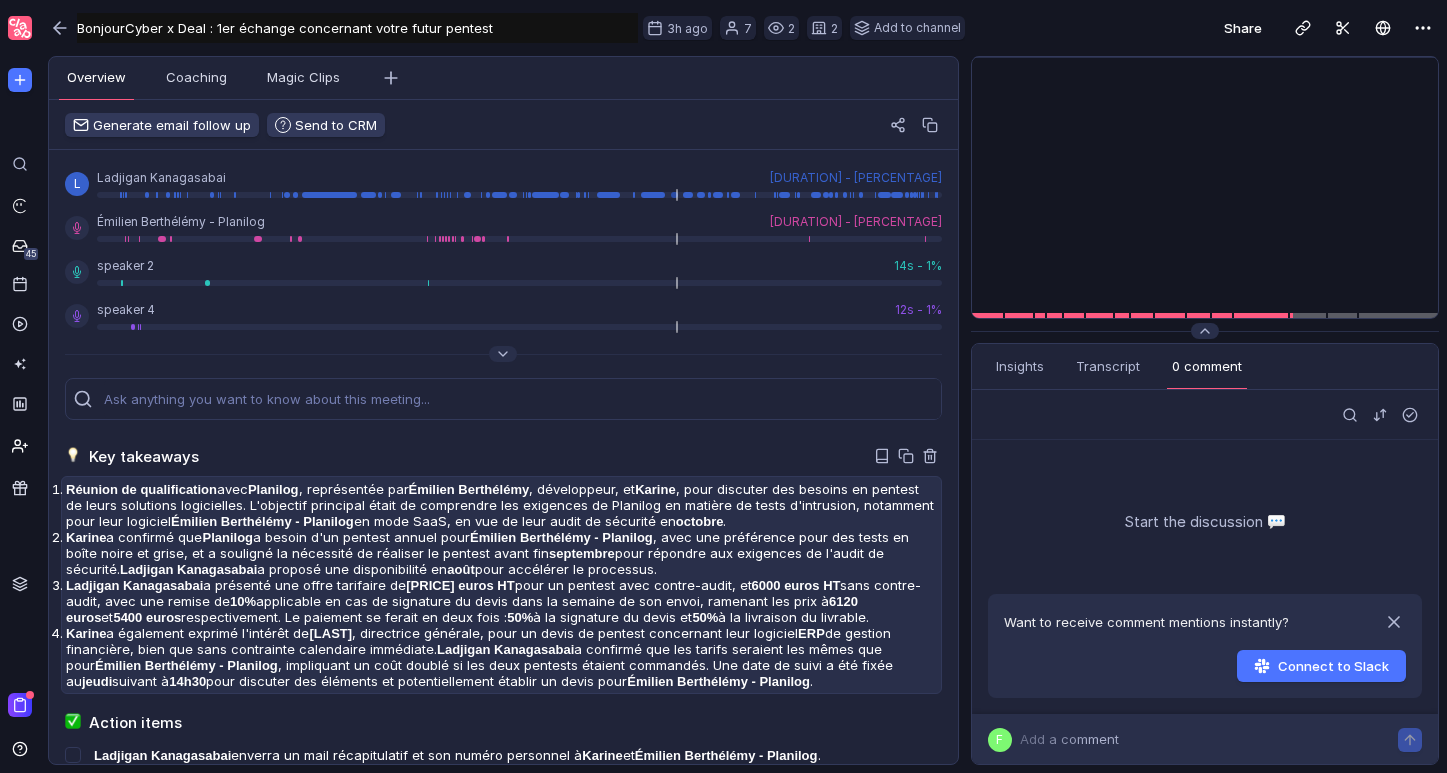 click on "[COMPANY]" at bounding box center (273, 489) 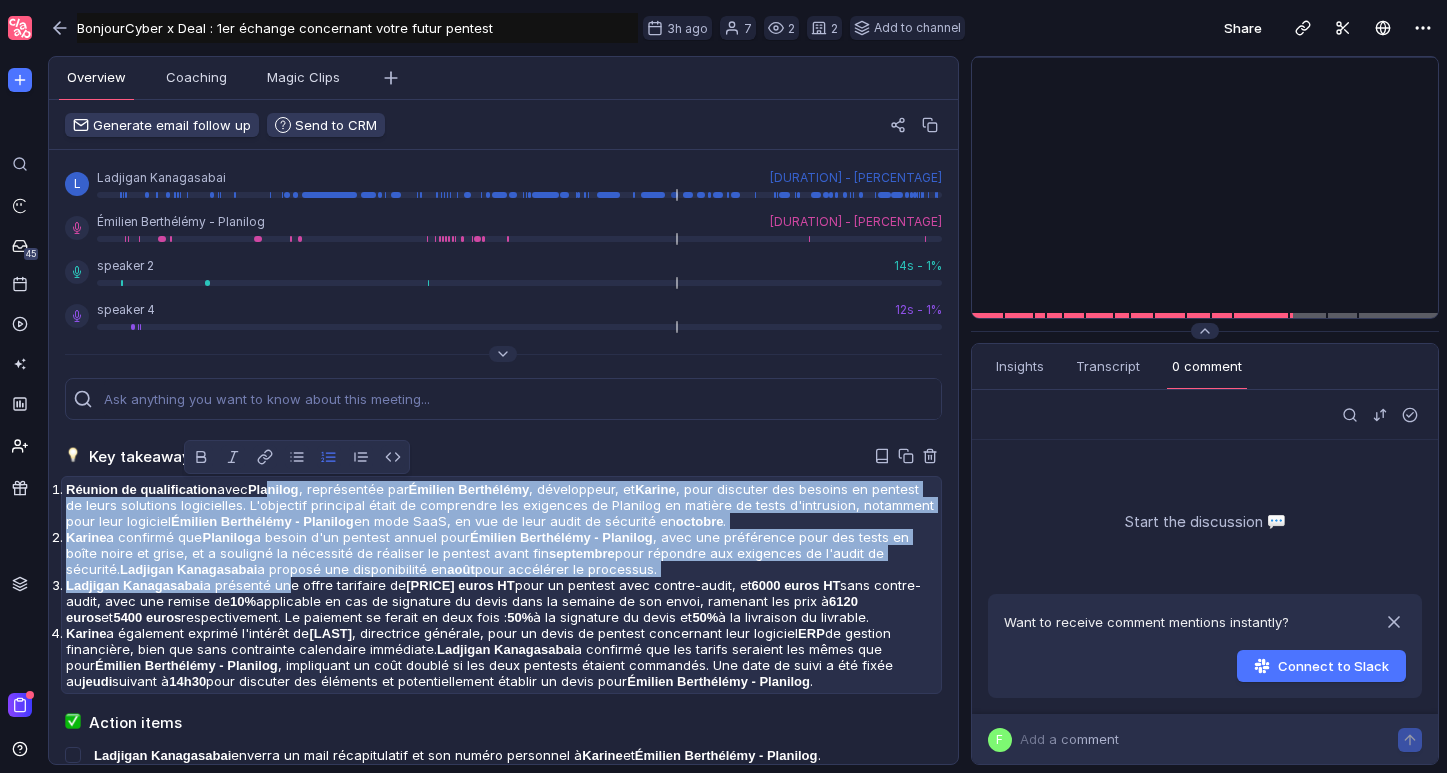 drag, startPoint x: 296, startPoint y: 493, endPoint x: 309, endPoint y: 604, distance: 111.75867 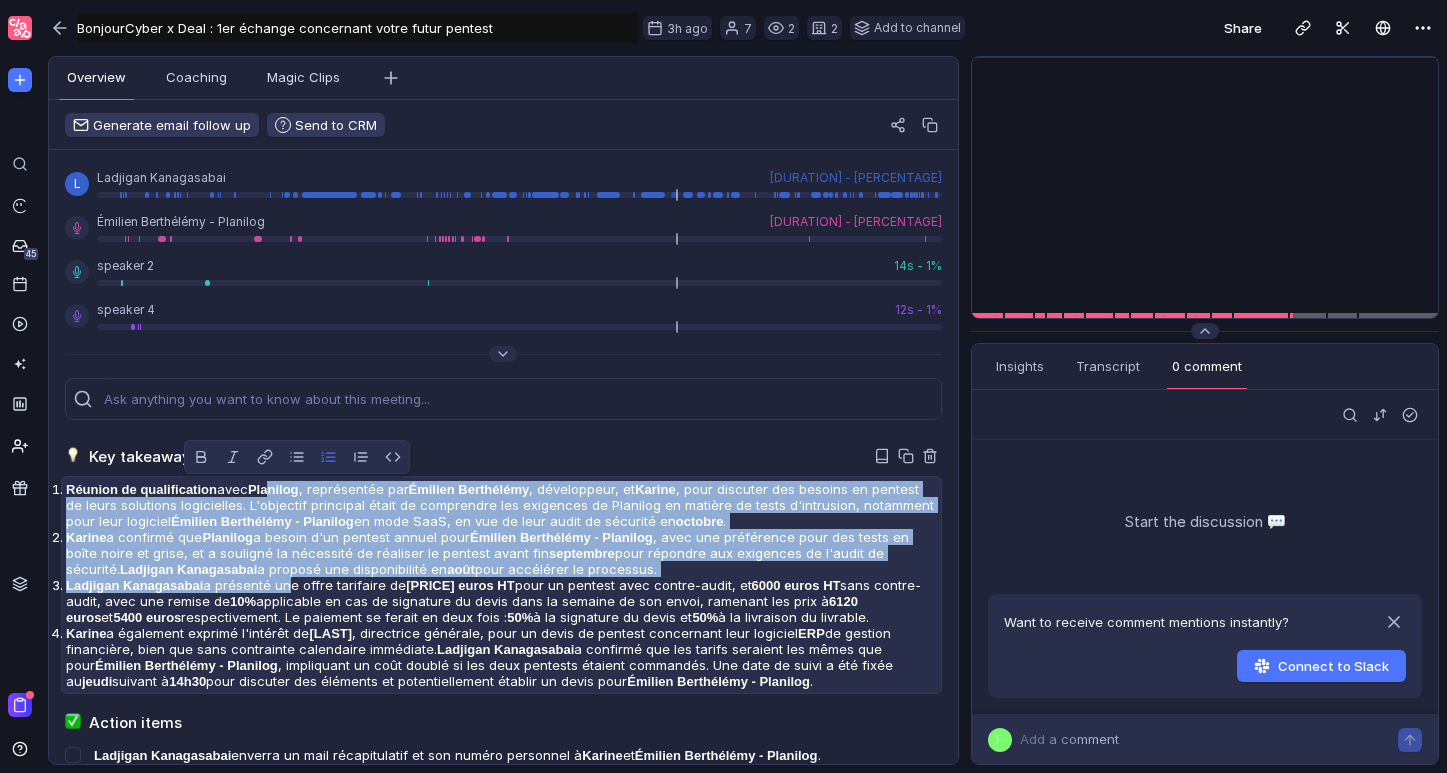 click on "Réunion de qualification  avec  Planilog , représentée par  Émilien Berthélémy , développeur, et  Karine , pour discuter des besoins en pentest de leurs solutions logicielles. L'objectif principal était de comprendre les exigences de Planilog en matière de tests d'intrusion, notamment pour leur logiciel  Émilien Berthélémy - Planilog  en mode SaaS, en vue de leur audit de sécurité en  octobre . Karine  a confirmé que  Planilog  a besoin d'un pentest annuel pour  Émilien Berthélémy - Planilog , avec une préférence pour des tests en boîte noire et grise, et a souligné la nécessité de réaliser le pentest avant fin  septembre  pour répondre aux exigences de l'audit de sécurité.  Ladjigan Kanagasabai  a proposé une disponibilité en  août  pour accélérer le processus. Ladjigan Kanagasabai  a présenté une offre tarifaire de  6800 euros HT  pour un pentest avec contre-audit, et  6000 euros HT  sans contre-audit, avec une remise de  10% 6120 euros  et  5400 euros 50% 50% Karine Siam" at bounding box center (501, 585) 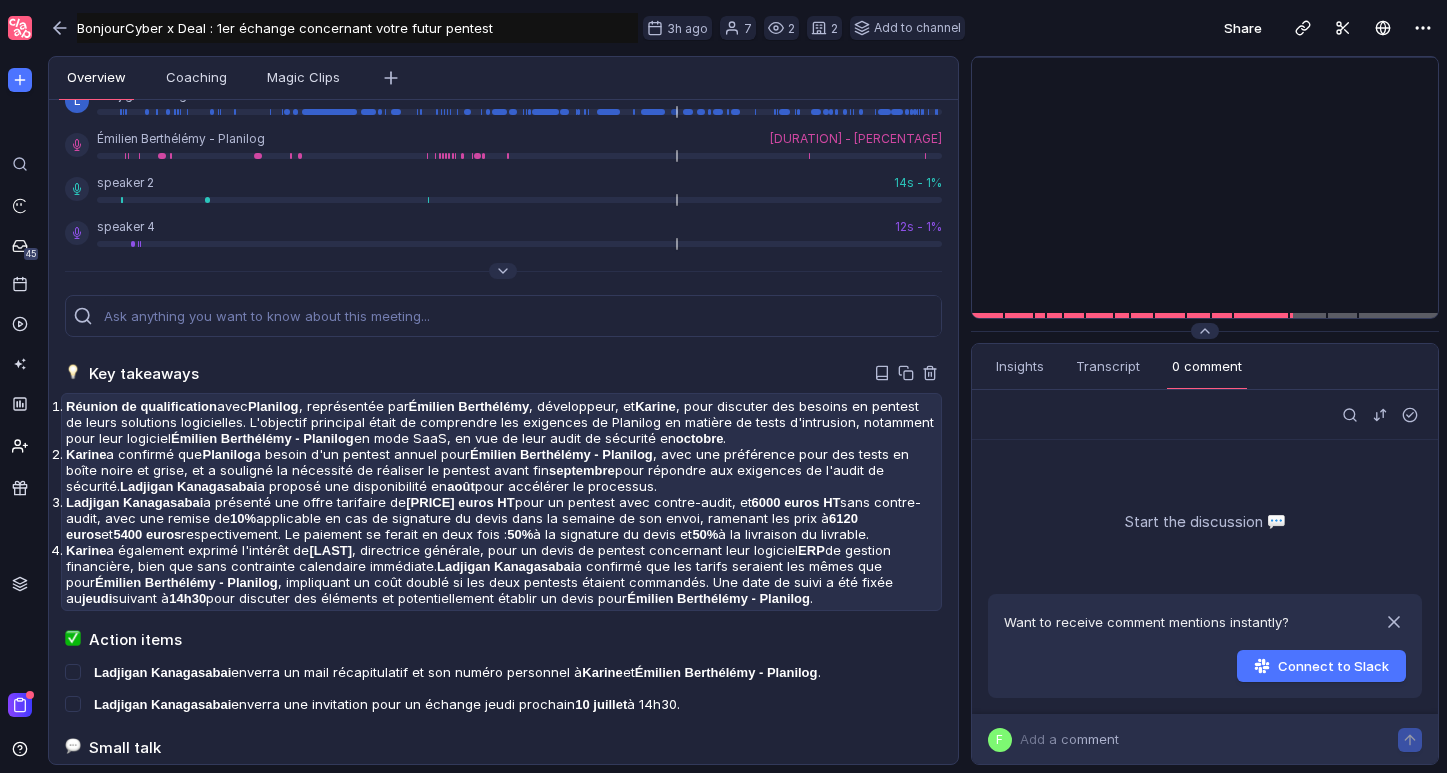 scroll, scrollTop: 97, scrollLeft: 0, axis: vertical 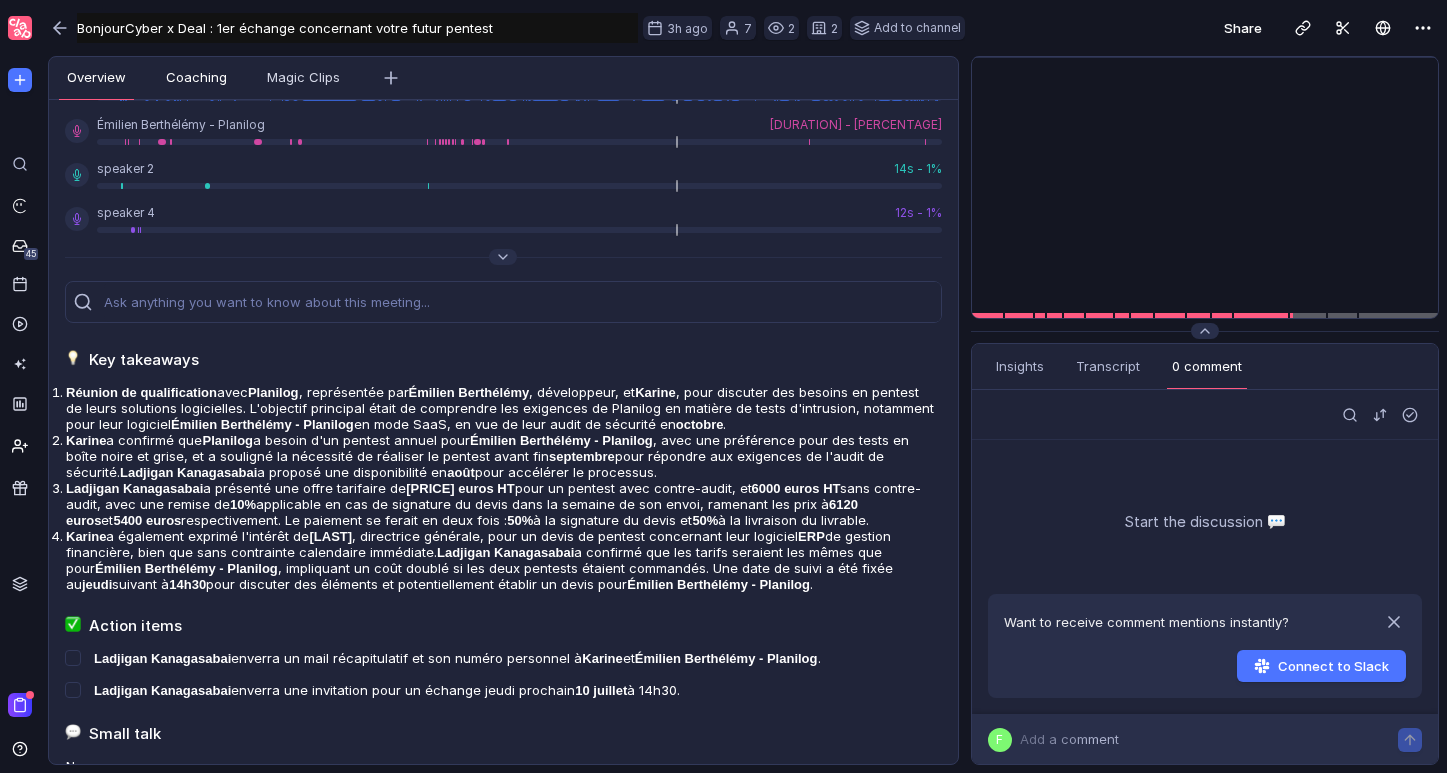 click on "Coaching" at bounding box center (196, 78) 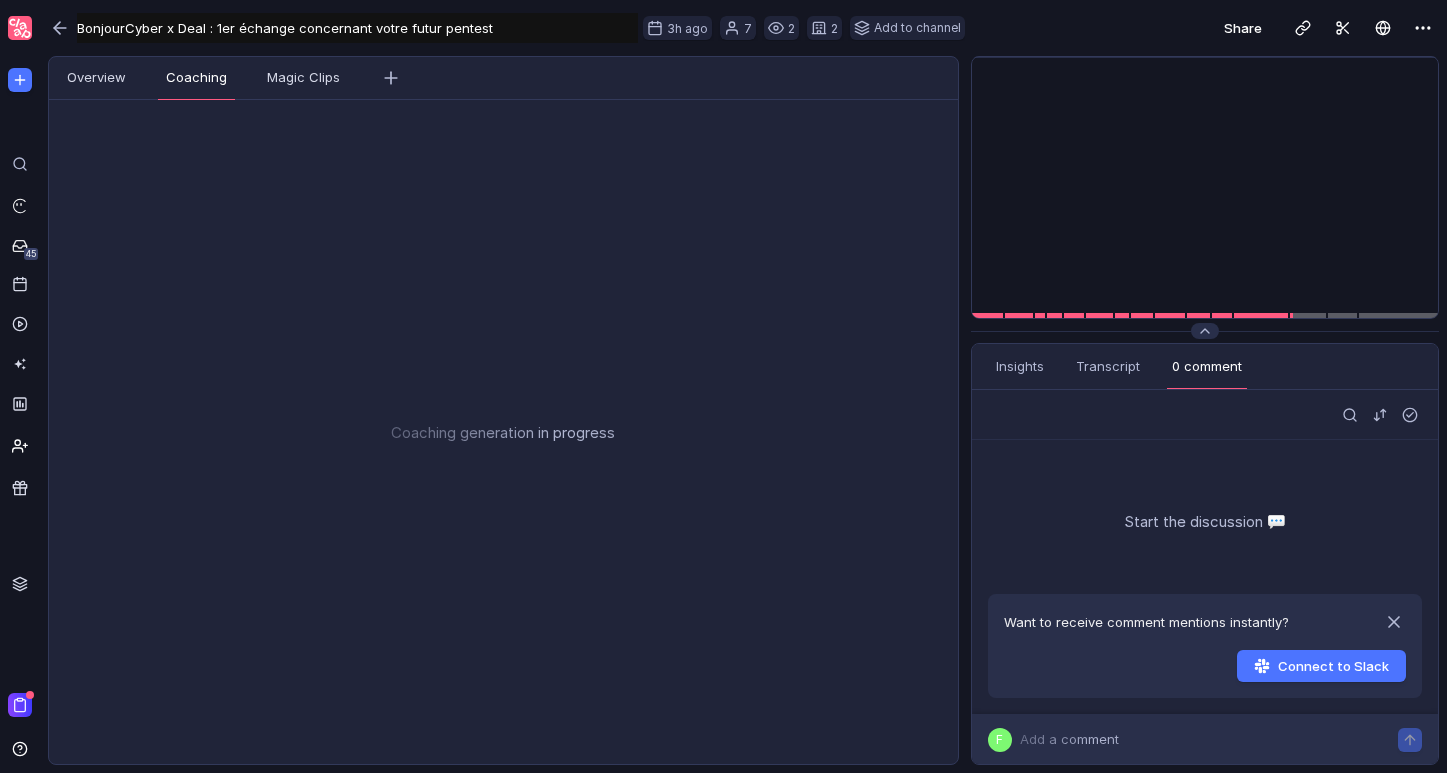 scroll, scrollTop: 0, scrollLeft: 0, axis: both 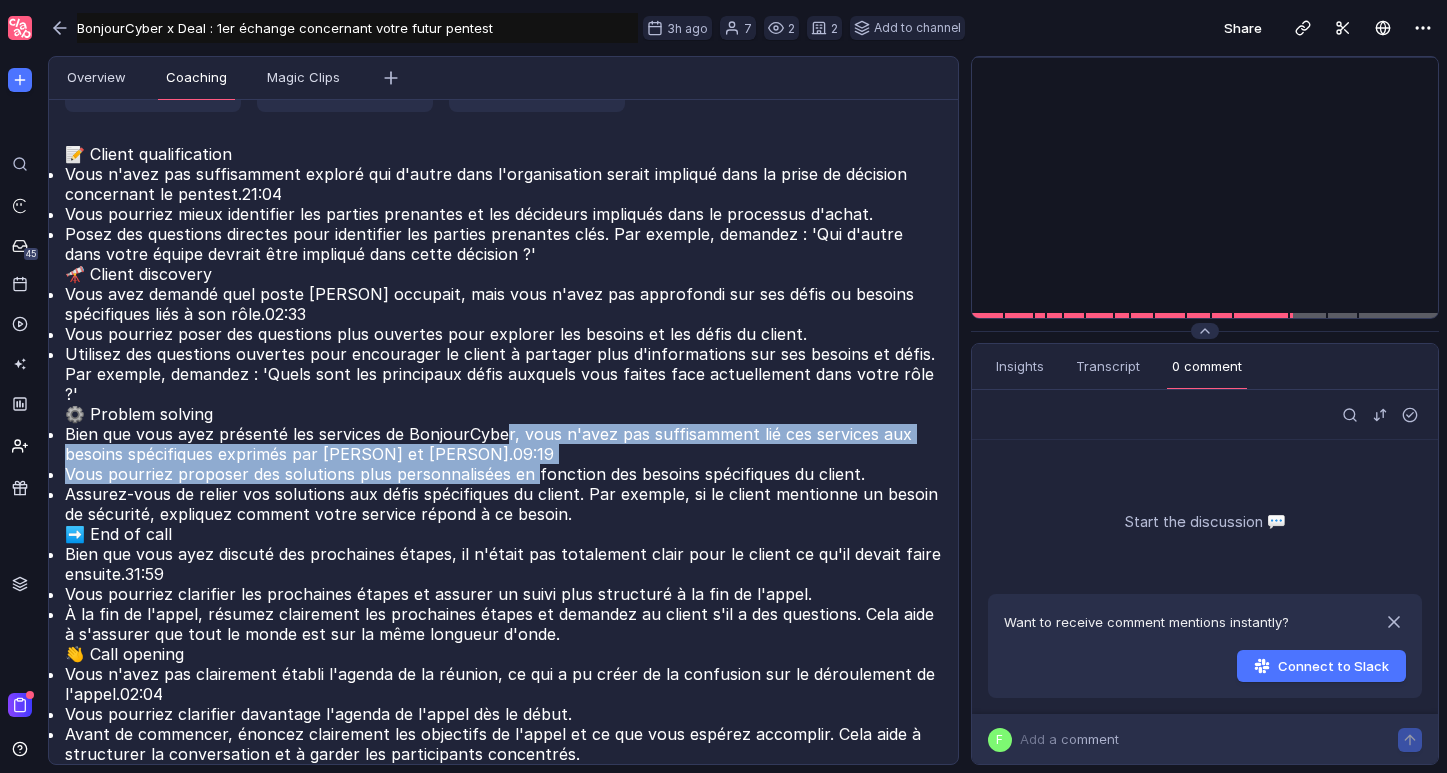 drag, startPoint x: 445, startPoint y: 438, endPoint x: 466, endPoint y: 469, distance: 37.44329 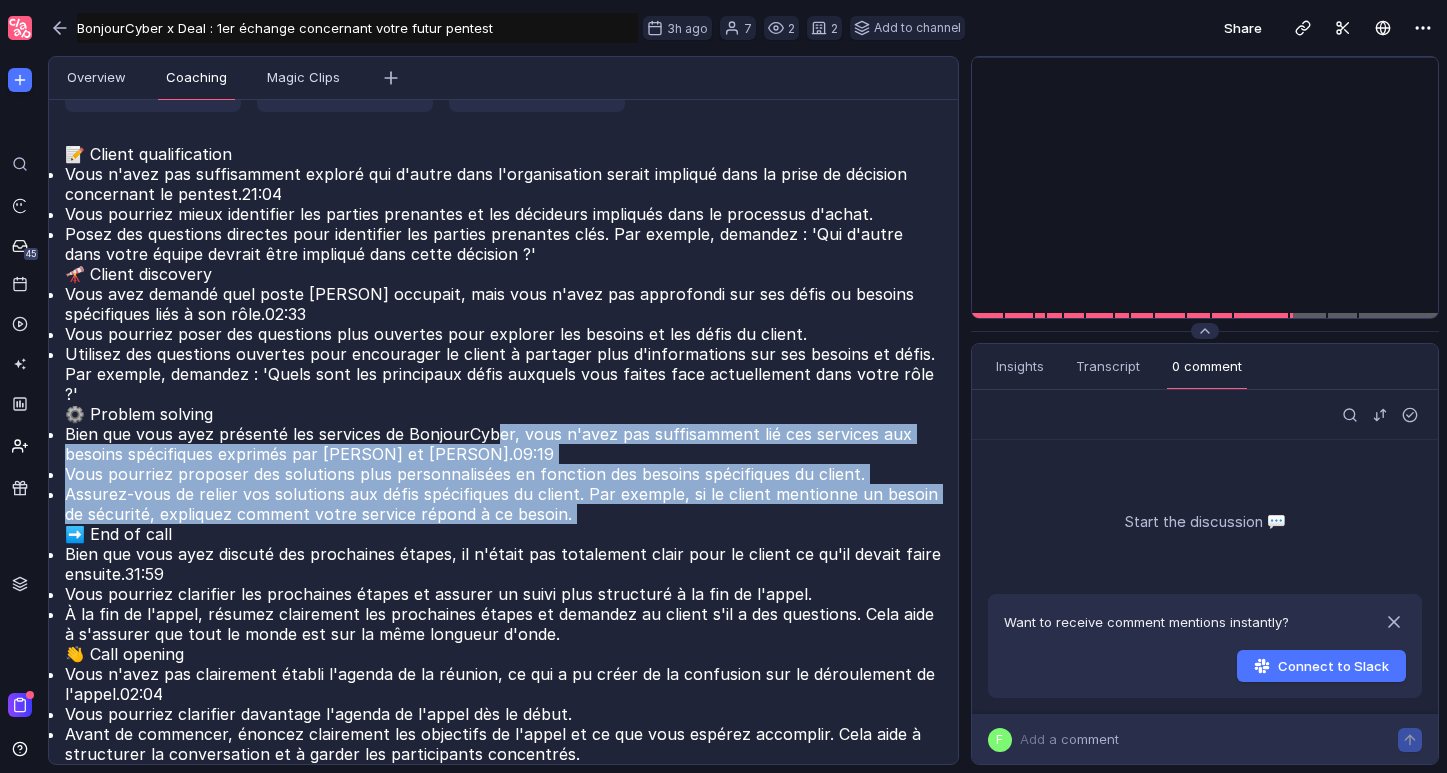 drag, startPoint x: 441, startPoint y: 431, endPoint x: 486, endPoint y: 532, distance: 110.57124 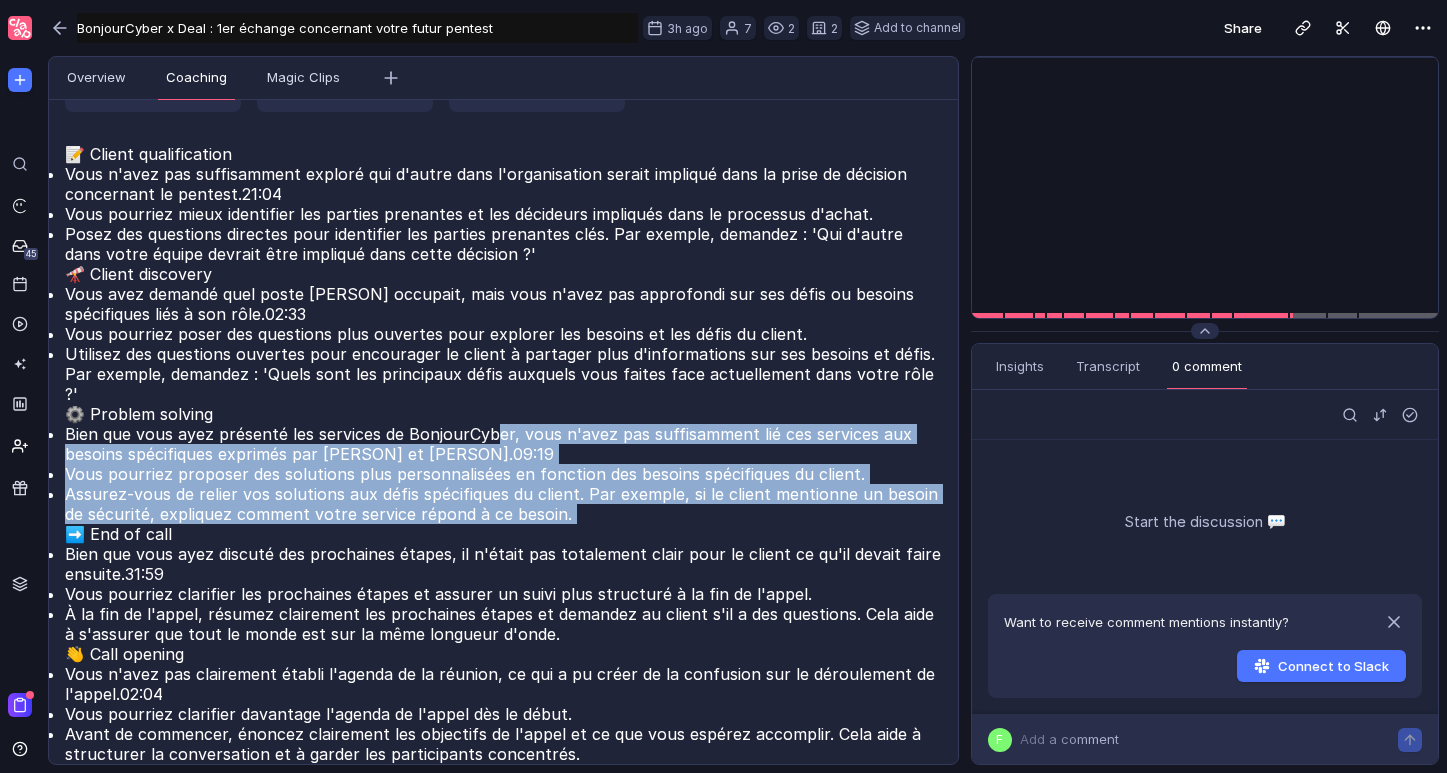 click on "📝 Client qualification Vous n'avez pas suffisamment exploré qui d'autre dans l'organisation serait impliqué dans la prise de décision concernant le pentest.  21:04 Vous pourriez mieux identifier les parties prenantes et les décideurs impliqués dans le processus d'achat. Posez des questions directes pour identifier les parties prenantes clés. Par exemple, demandez : 'Qui d'autre dans votre équipe devrait être impliqué dans cette décision ?' 🔭 Client discovery Vous avez demandé quel poste [PERSON] occupait, mais vous n'avez pas approfondi sur ses défis ou besoins spécifiques liés à son rôle.  02:33 Vous pourriez poser des questions plus ouvertes pour encourager le client à partager plus d'informations sur ses besoins et défis. Utilisez des questions ouvertes pour encourager le client à partager plus d'informations sur ses besoins et défis. Par exemple, demandez : 'Quels sont les principaux défis auxquels vous faites face actuellement dans votre rôle ?' ⚙️ Problem solving 09:19 ➡️ End of call 31:59 02:04" at bounding box center [503, 454] 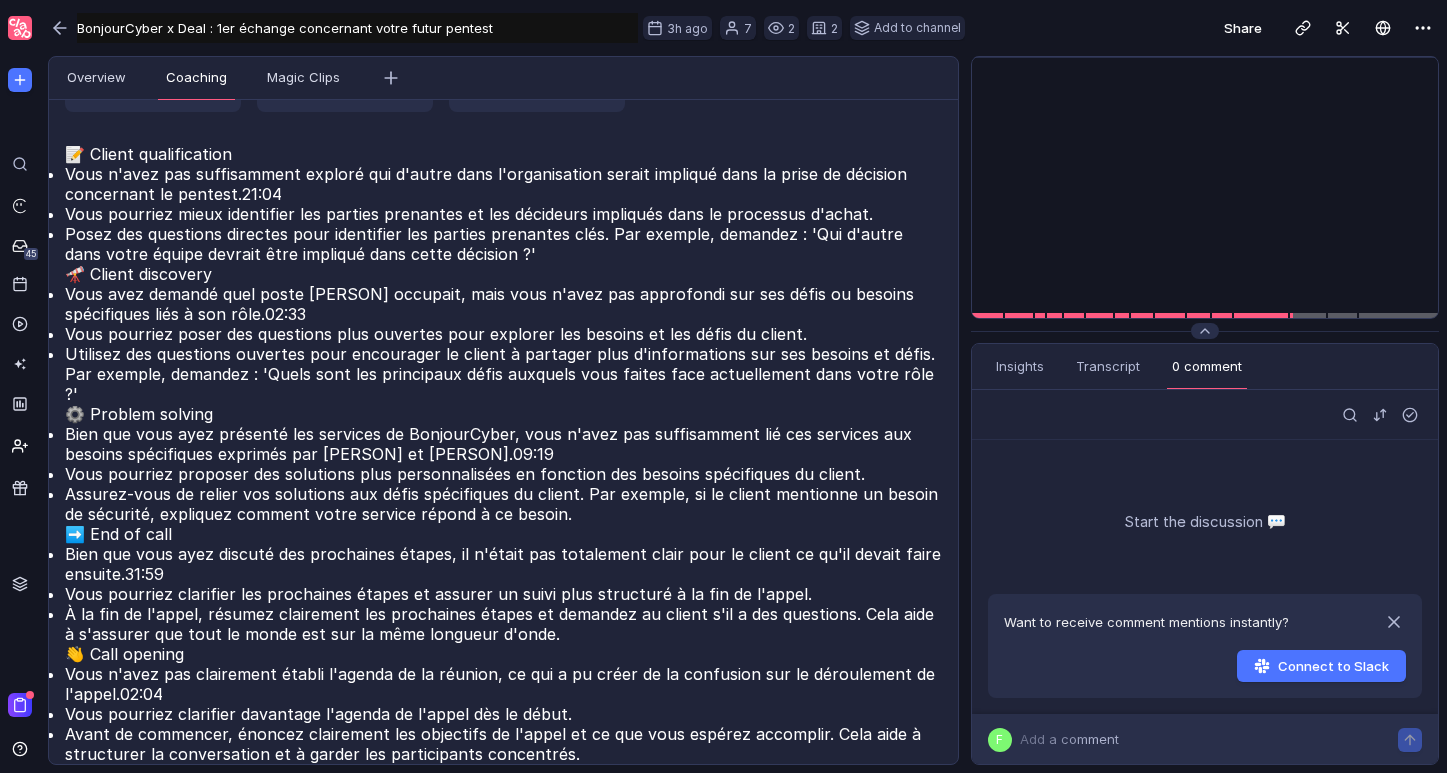 scroll, scrollTop: 648, scrollLeft: 0, axis: vertical 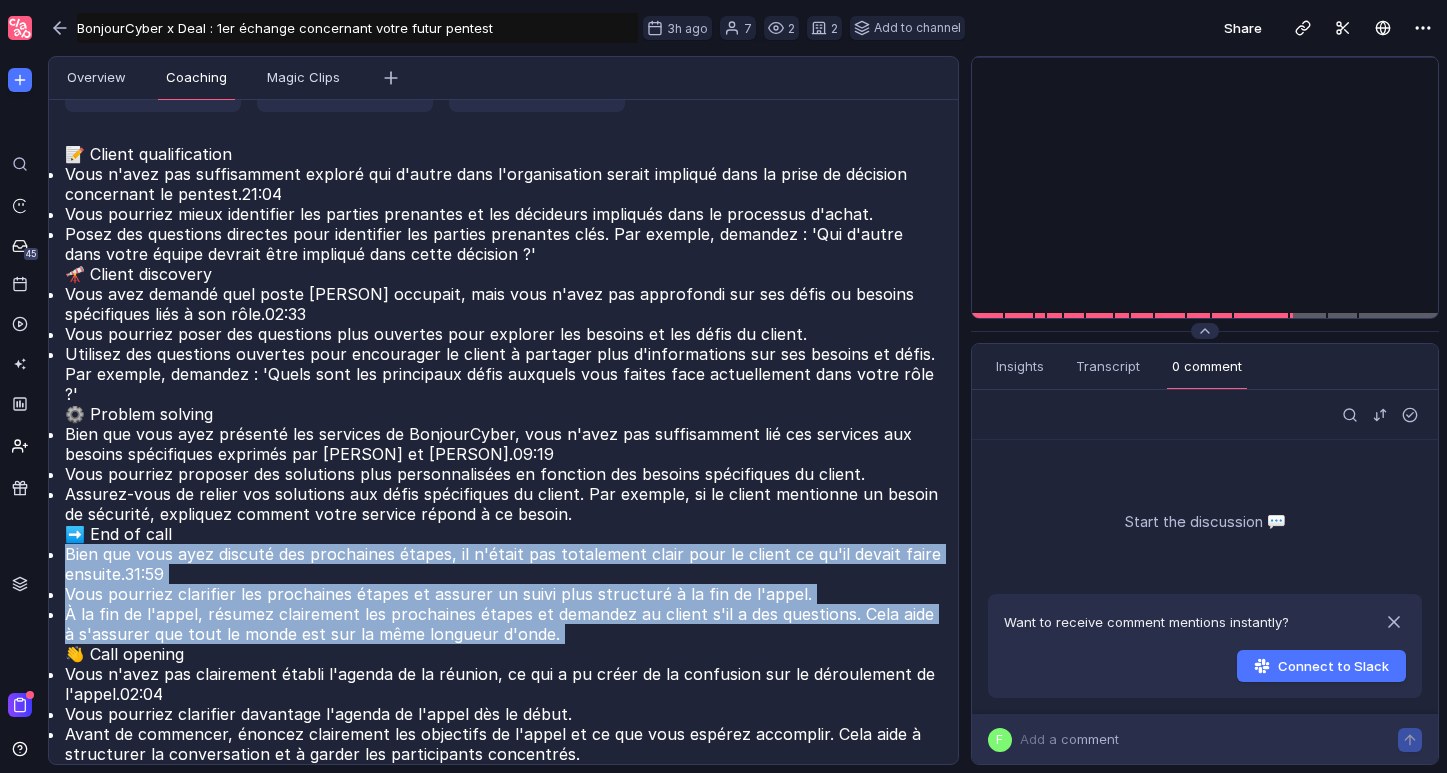 drag, startPoint x: 493, startPoint y: 626, endPoint x: 498, endPoint y: 521, distance: 105.11898 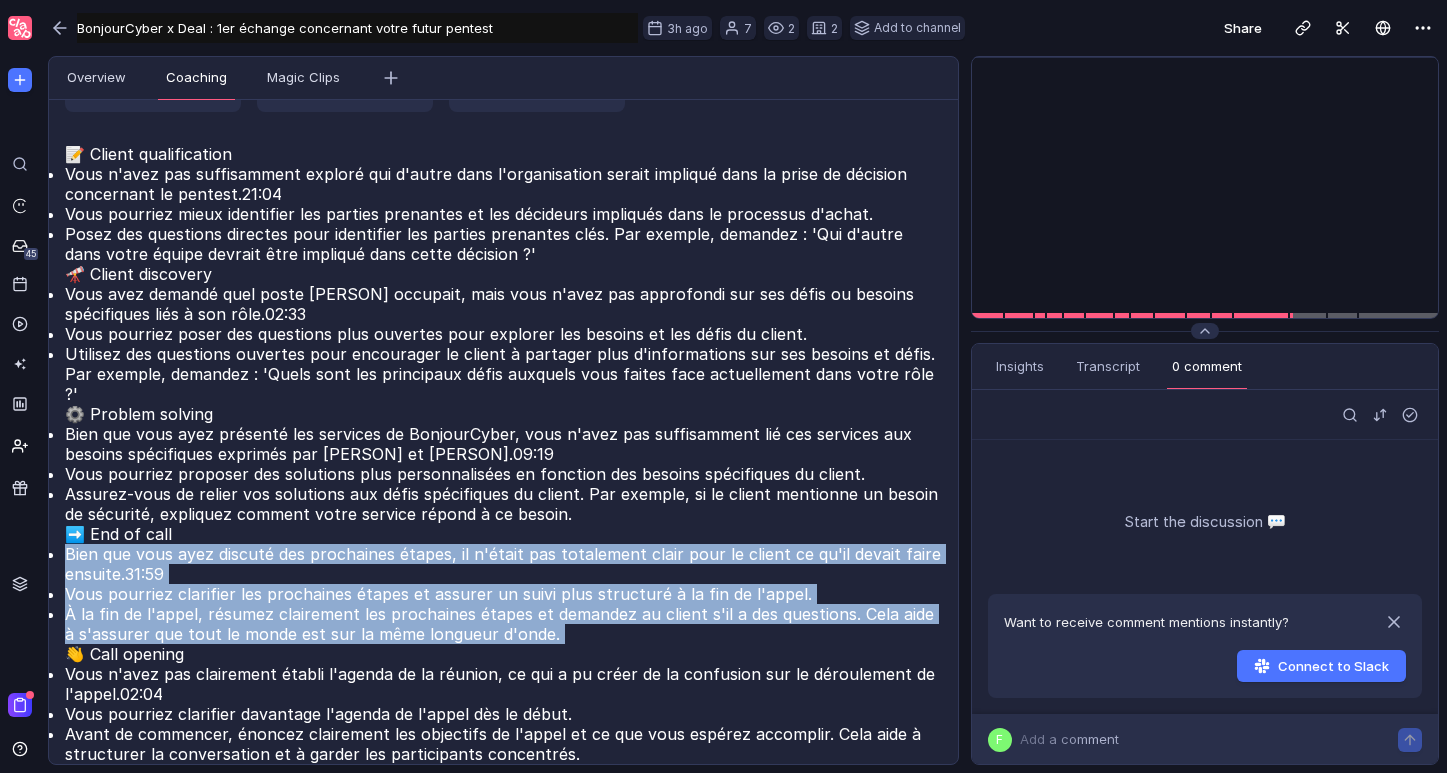 click on "📝 Client qualification Vous n'avez pas suffisamment exploré qui d'autre dans l'organisation serait impliqué dans la prise de décision concernant le pentest.  21:04 Vous pourriez mieux identifier les parties prenantes et les décideurs impliqués dans le processus d'achat. Posez des questions directes pour identifier les parties prenantes clés. Par exemple, demandez : 'Qui d'autre dans votre équipe devrait être impliqué dans cette décision ?' 🔭 Client discovery Vous avez demandé quel poste [PERSON] occupait, mais vous n'avez pas approfondi sur ses défis ou besoins spécifiques liés à son rôle.  02:33 Vous pourriez poser des questions plus ouvertes pour encourager le client à partager plus d'informations sur ses besoins et défis. Utilisez des questions ouvertes pour encourager le client à partager plus d'informations sur ses besoins et défis. Par exemple, demandez : 'Quels sont les principaux défis auxquels vous faites face actuellement dans votre rôle ?' ⚙️ Problem solving 09:19 ➡️ End of call 31:59 02:04" at bounding box center (503, 454) 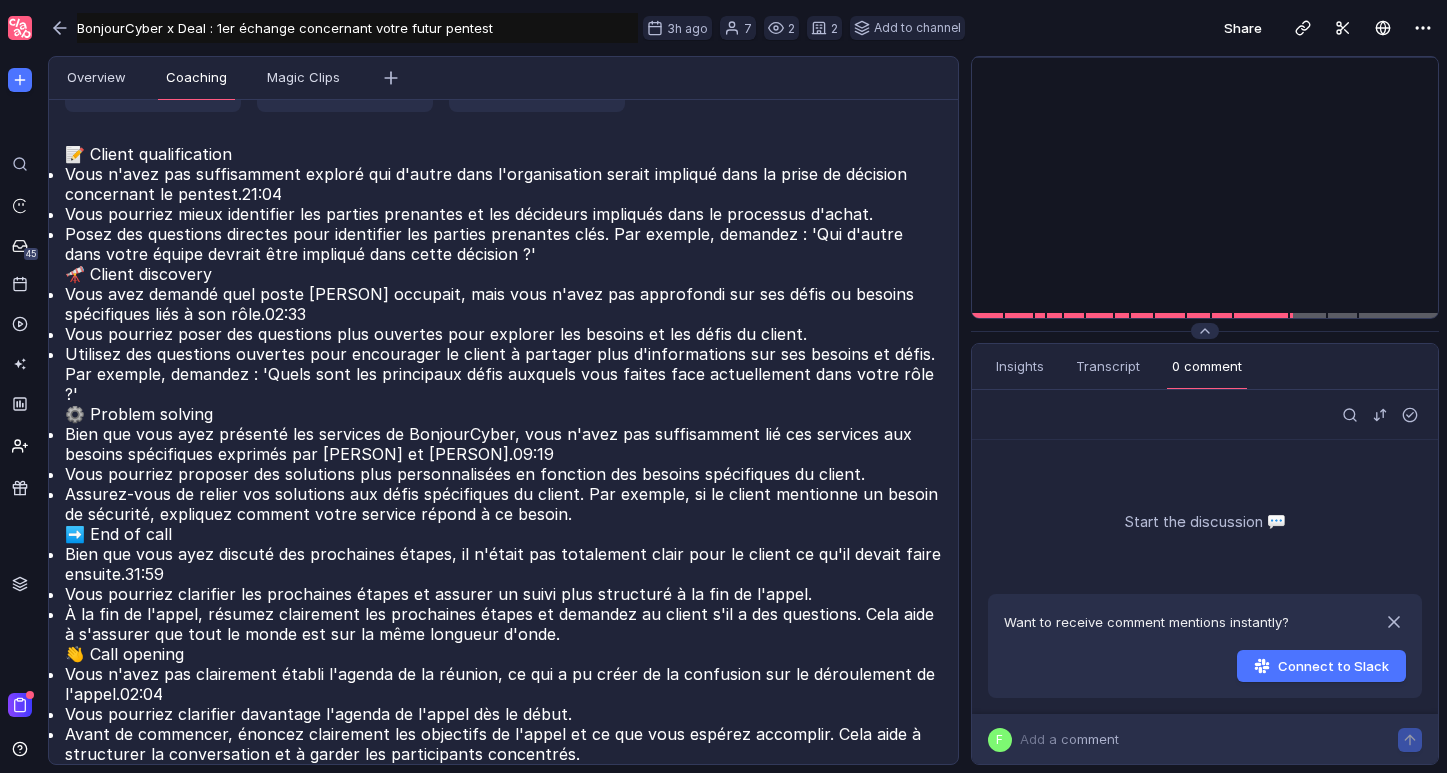 click on "📝 Client qualification Vous n'avez pas suffisamment exploré qui d'autre dans l'organisation serait impliqué dans la prise de décision concernant le pentest.  21:04 Vous pourriez mieux identifier les parties prenantes et les décideurs impliqués dans le processus d'achat. Posez des questions directes pour identifier les parties prenantes clés. Par exemple, demandez : 'Qui d'autre dans votre équipe devrait être impliqué dans cette décision ?' 🔭 Client discovery Vous avez demandé quel poste [PERSON] occupait, mais vous n'avez pas approfondi sur ses défis ou besoins spécifiques liés à son rôle.  02:33 Vous pourriez poser des questions plus ouvertes pour encourager le client à partager plus d'informations sur ses besoins et défis. Utilisez des questions ouvertes pour encourager le client à partager plus d'informations sur ses besoins et défis. Par exemple, demandez : 'Quels sont les principaux défis auxquels vous faites face actuellement dans votre rôle ?' ⚙️ Problem solving 09:19 ➡️ End of call 31:59 02:04" at bounding box center [503, 454] 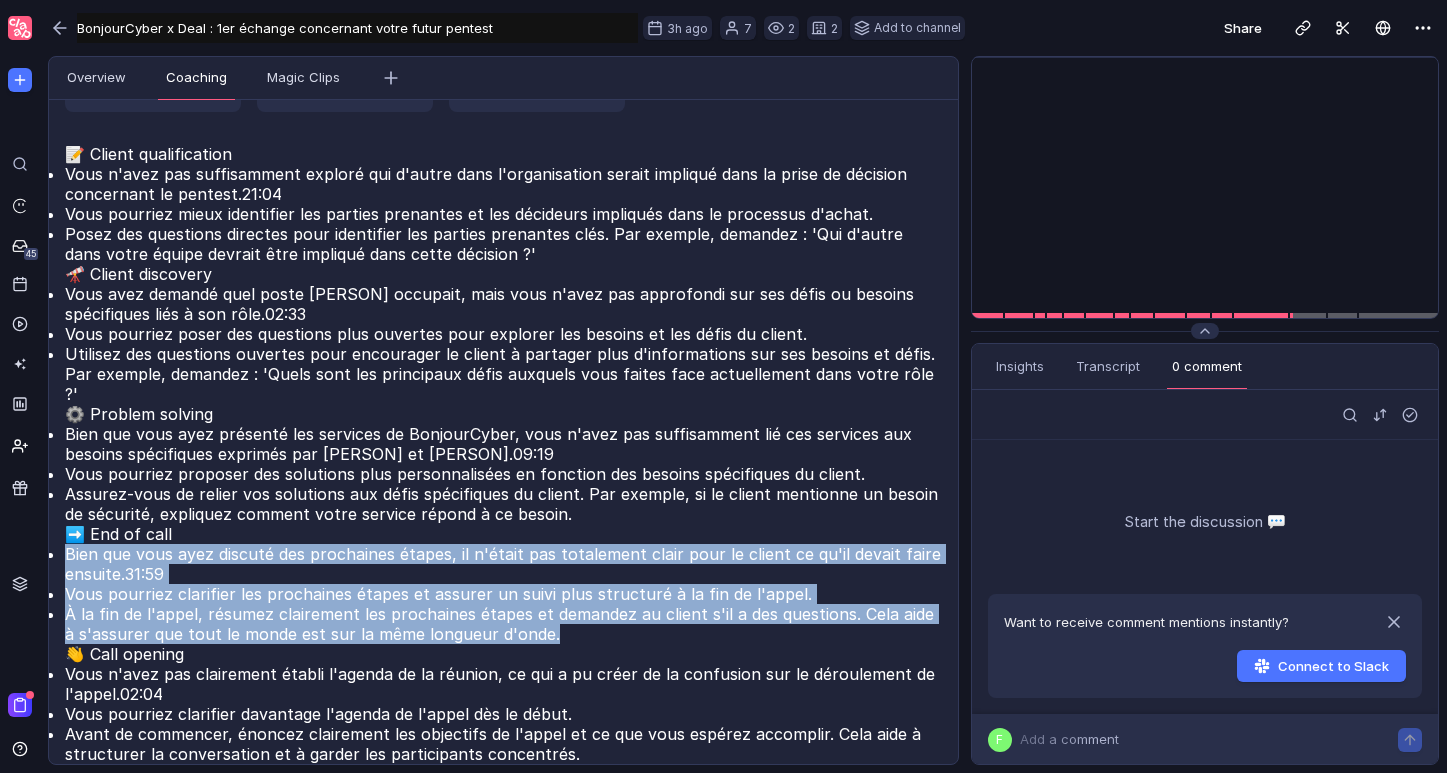 drag, startPoint x: 498, startPoint y: 521, endPoint x: 502, endPoint y: 604, distance: 83.09633 